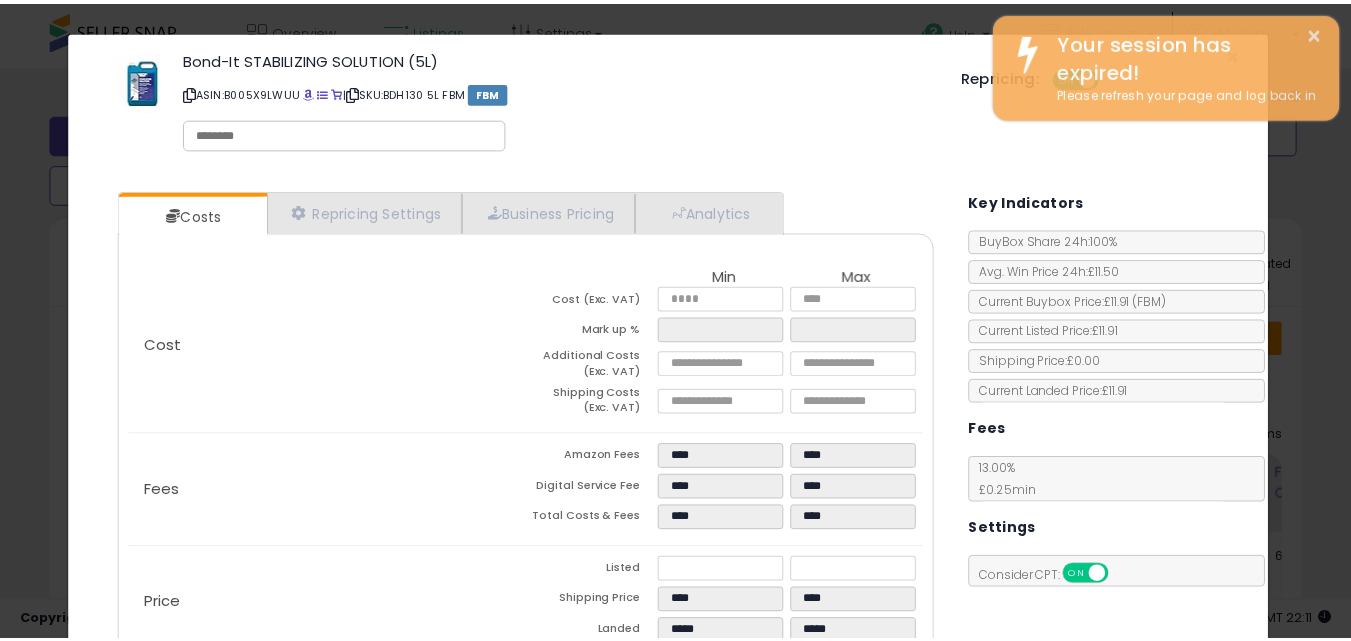 scroll, scrollTop: 254, scrollLeft: 0, axis: vertical 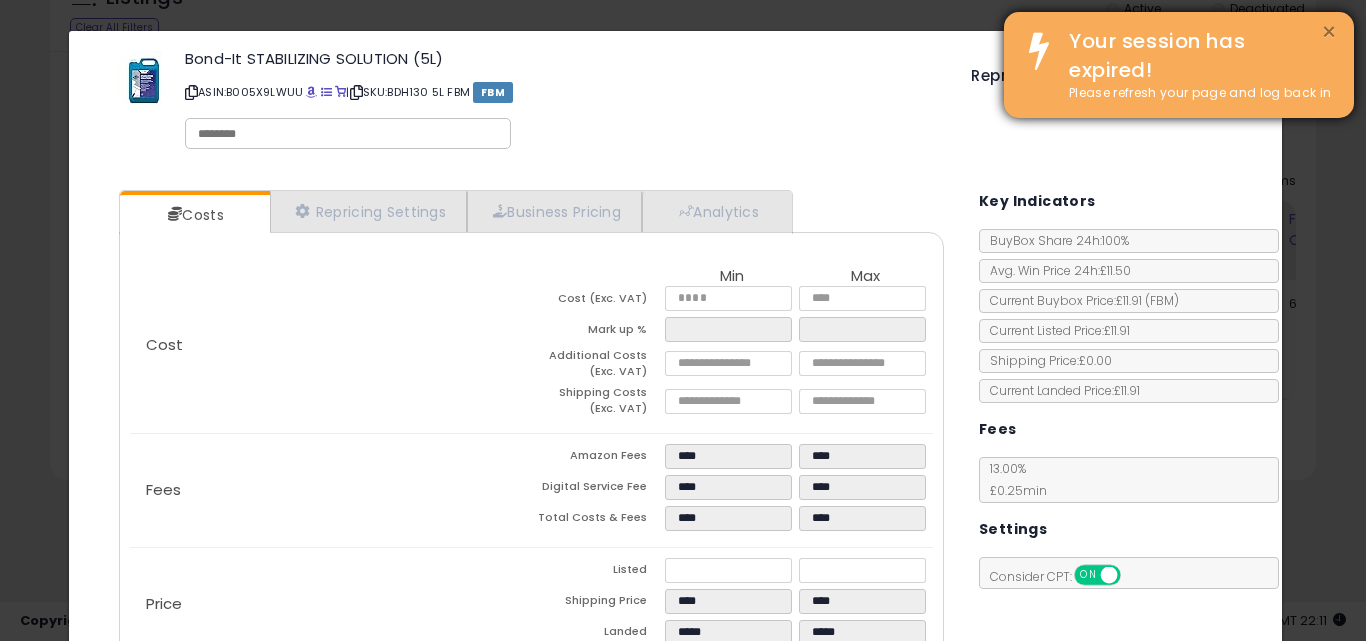 click on "×" at bounding box center (1329, 32) 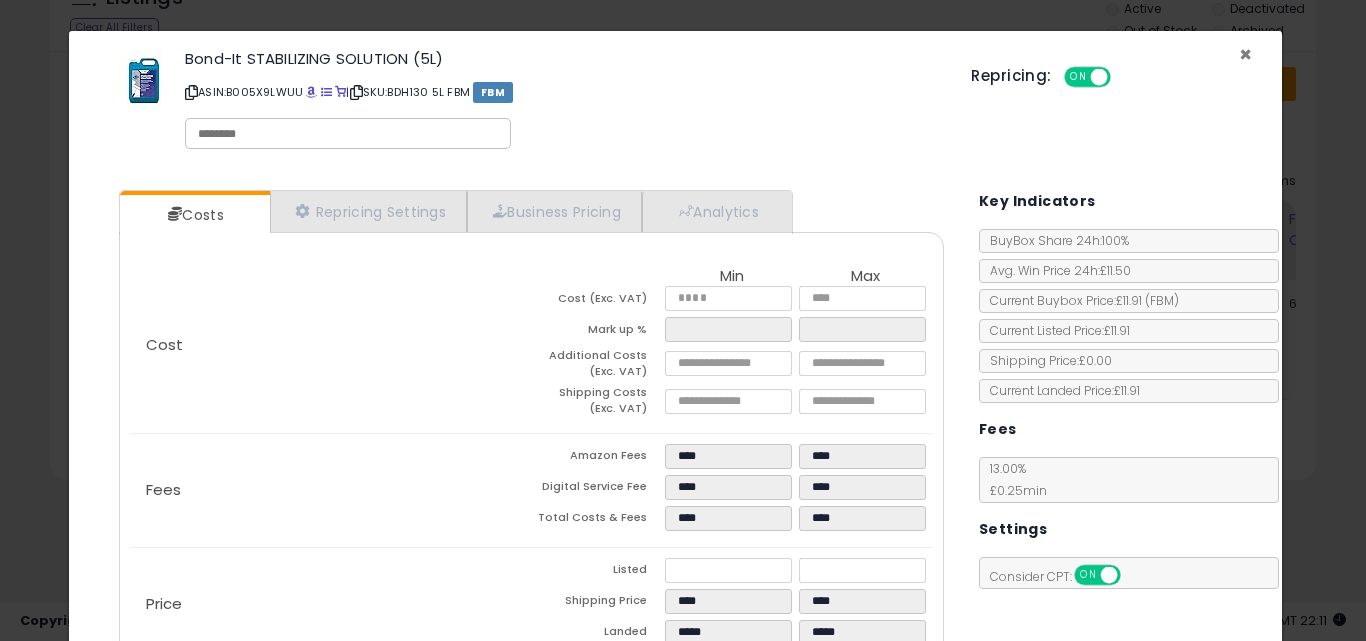 click on "×" at bounding box center [1245, 54] 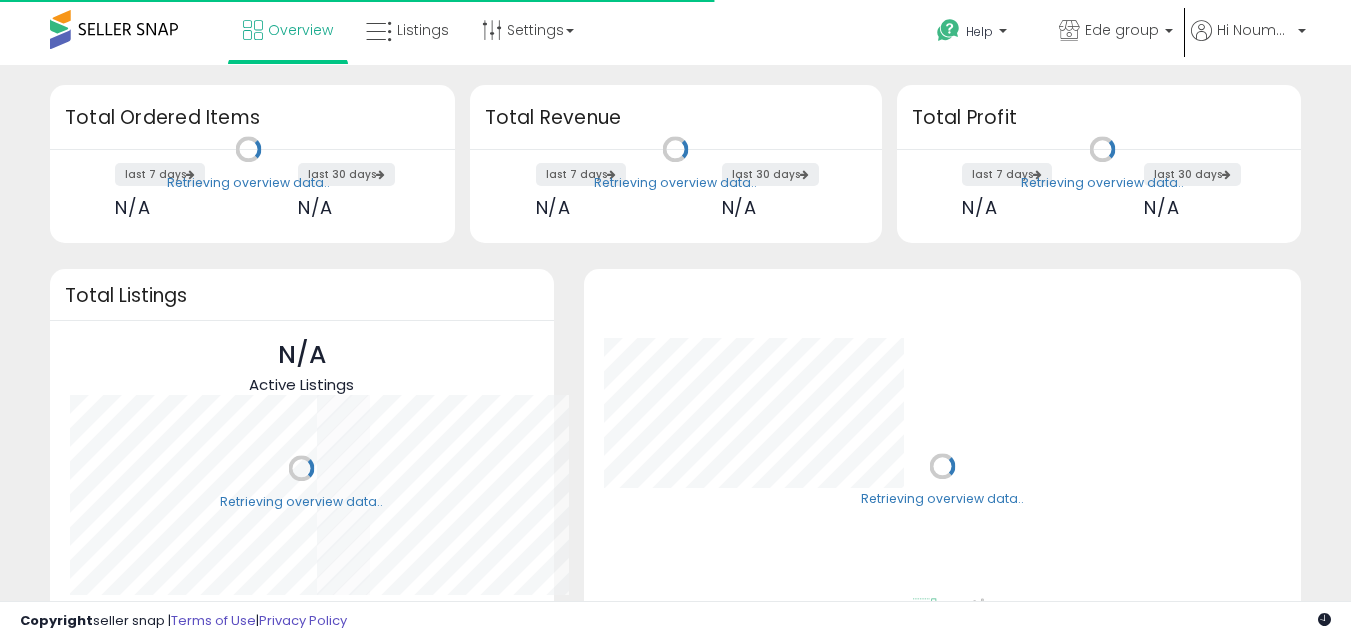 scroll, scrollTop: 3, scrollLeft: 0, axis: vertical 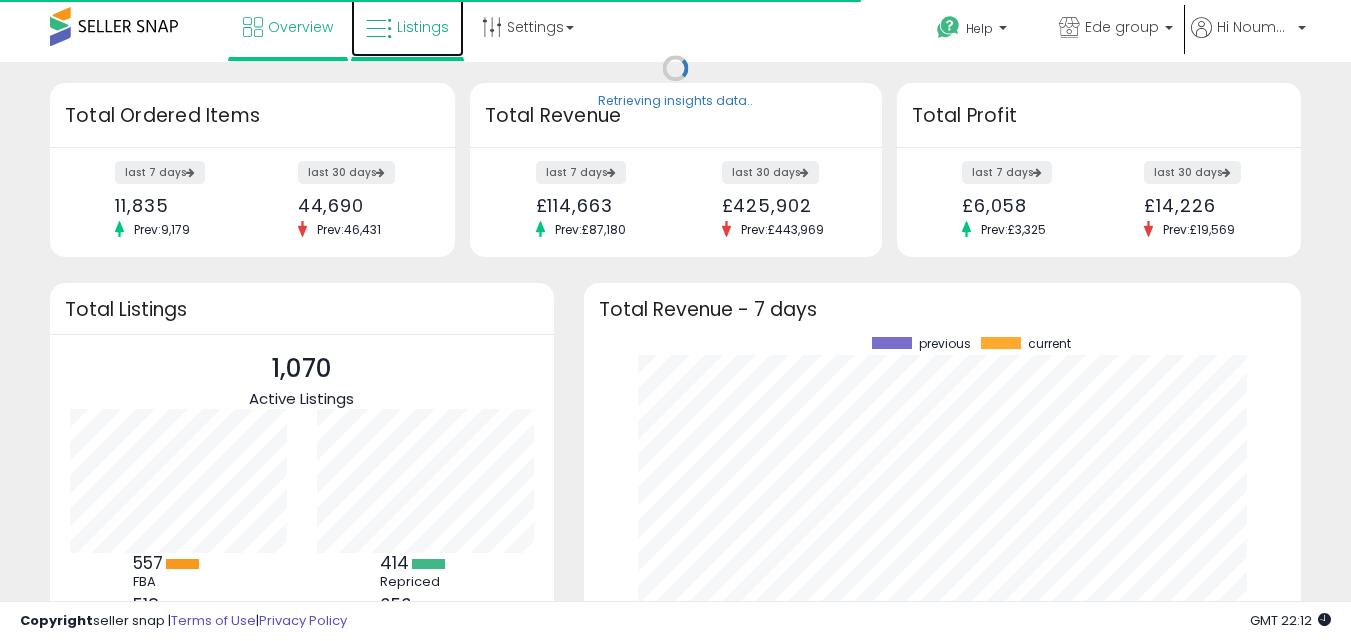 click on "Listings" at bounding box center (423, 27) 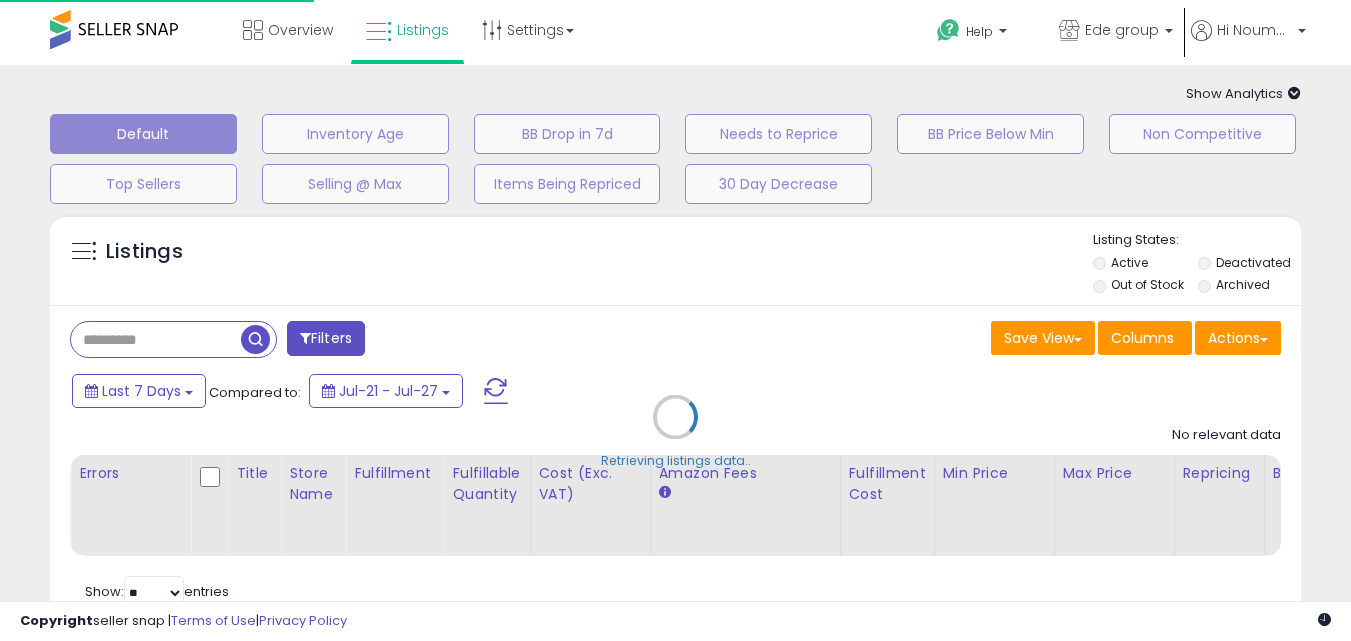 scroll, scrollTop: 0, scrollLeft: 0, axis: both 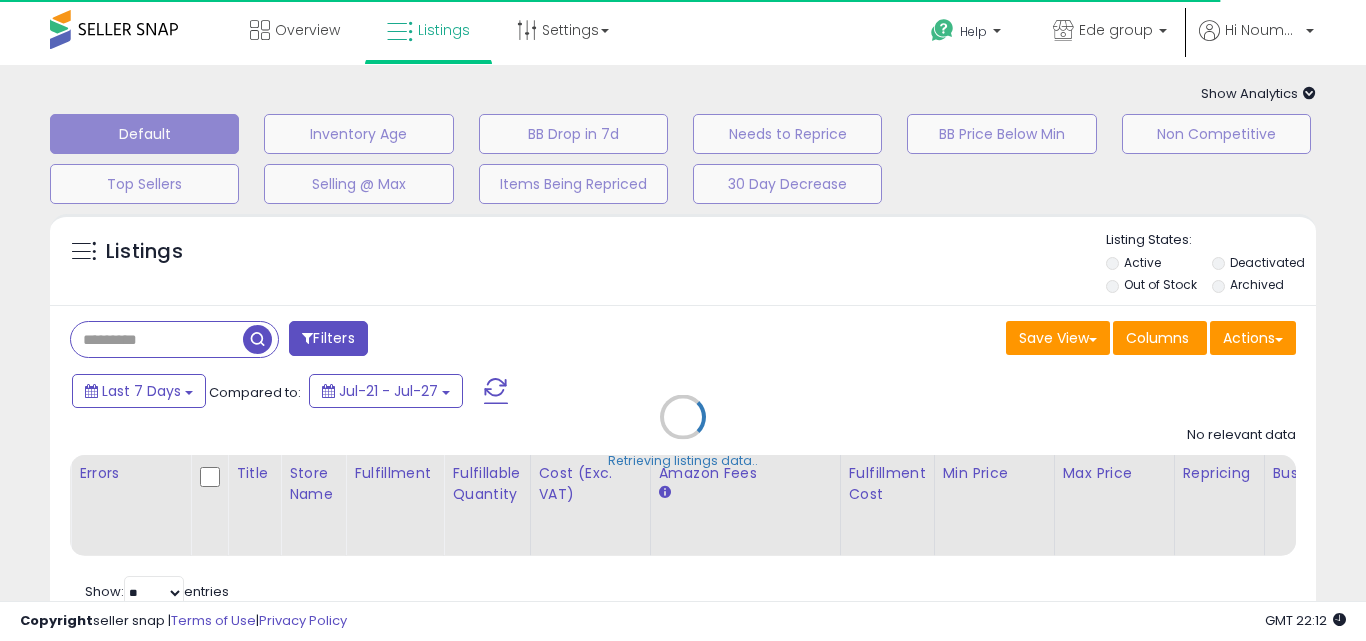 click on "Retrieving listings data.." at bounding box center (683, 432) 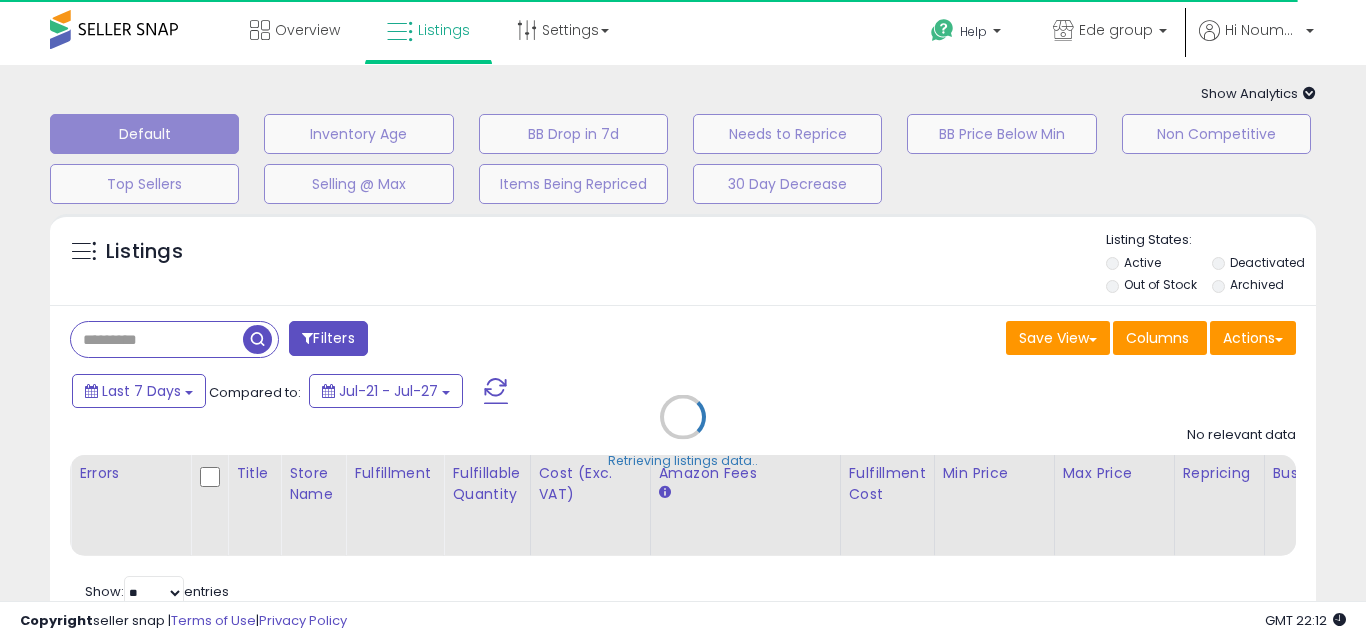 click on "Retrieving listings data.." at bounding box center (683, 432) 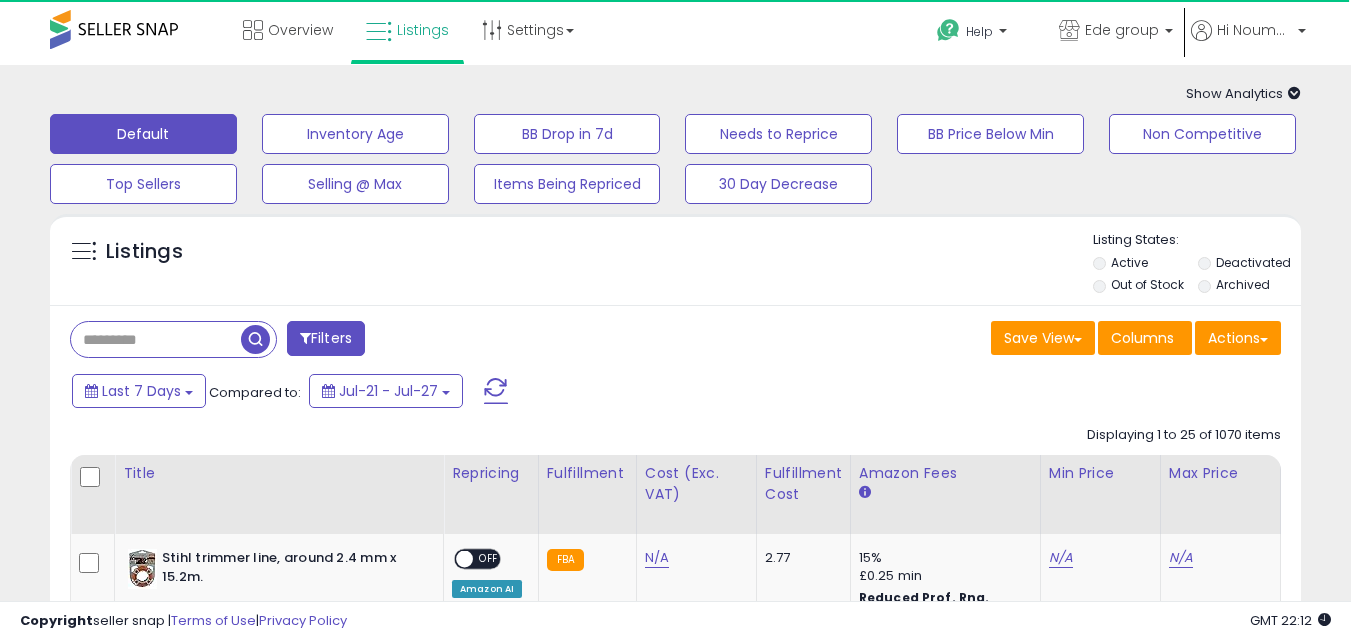 click at bounding box center [156, 339] 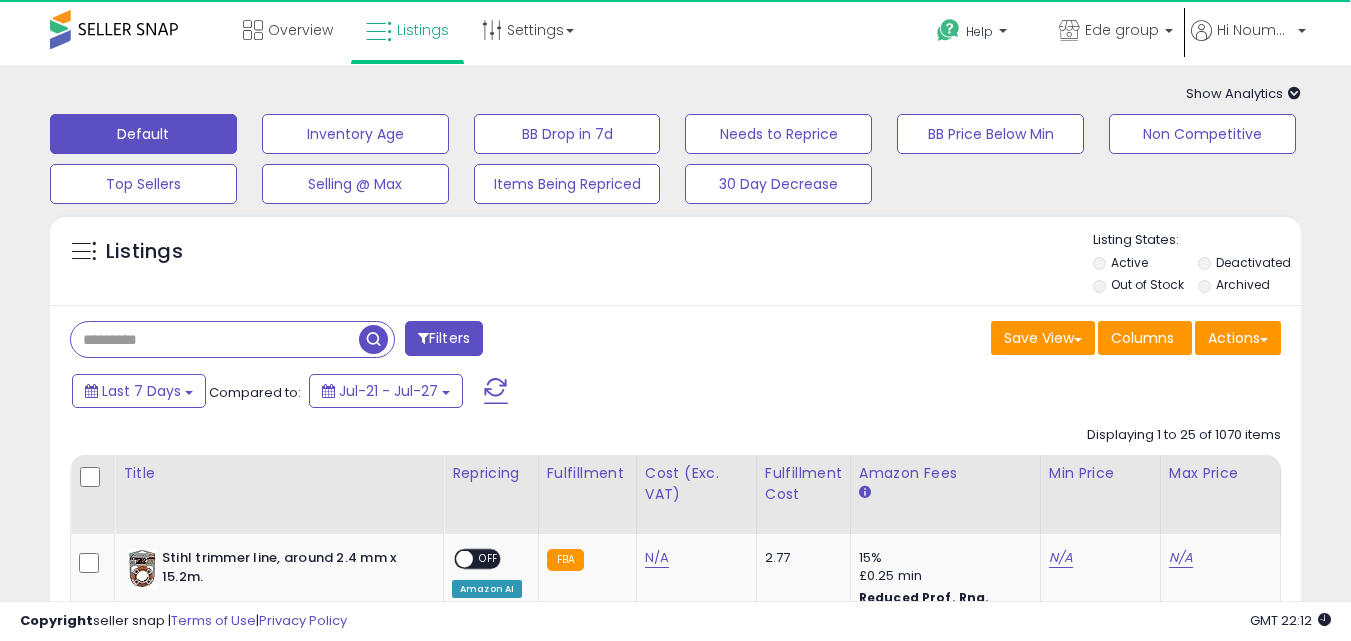paste on "**********" 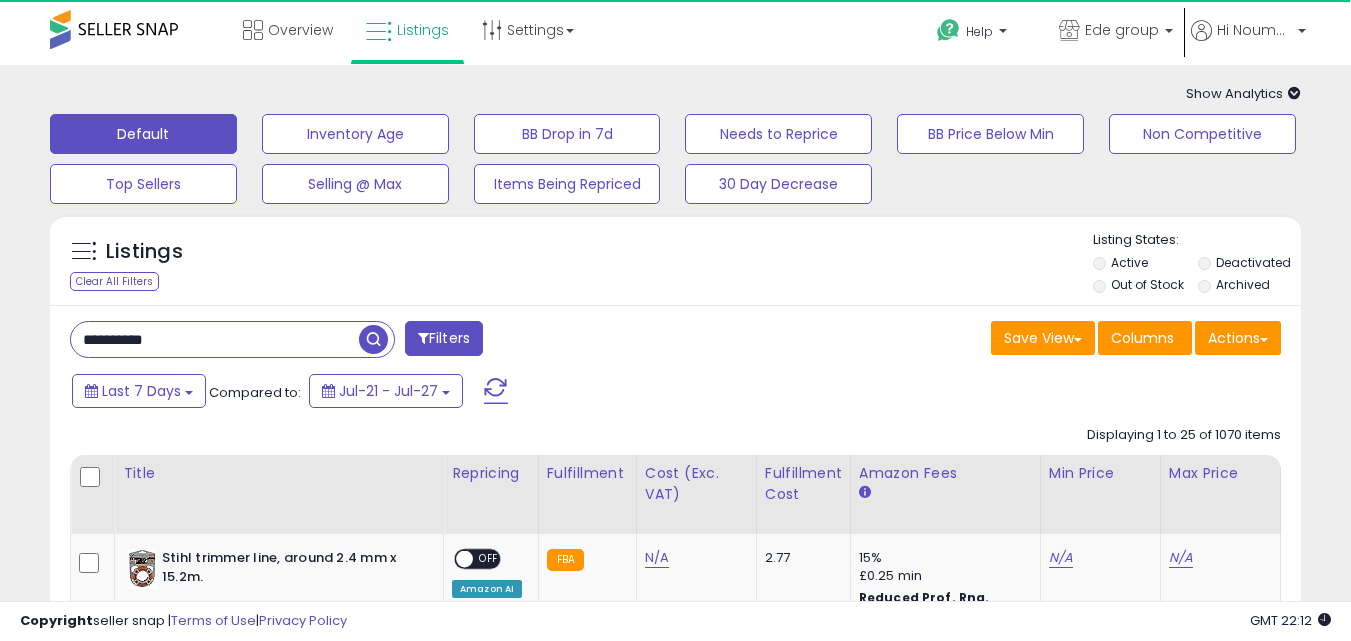 type on "**********" 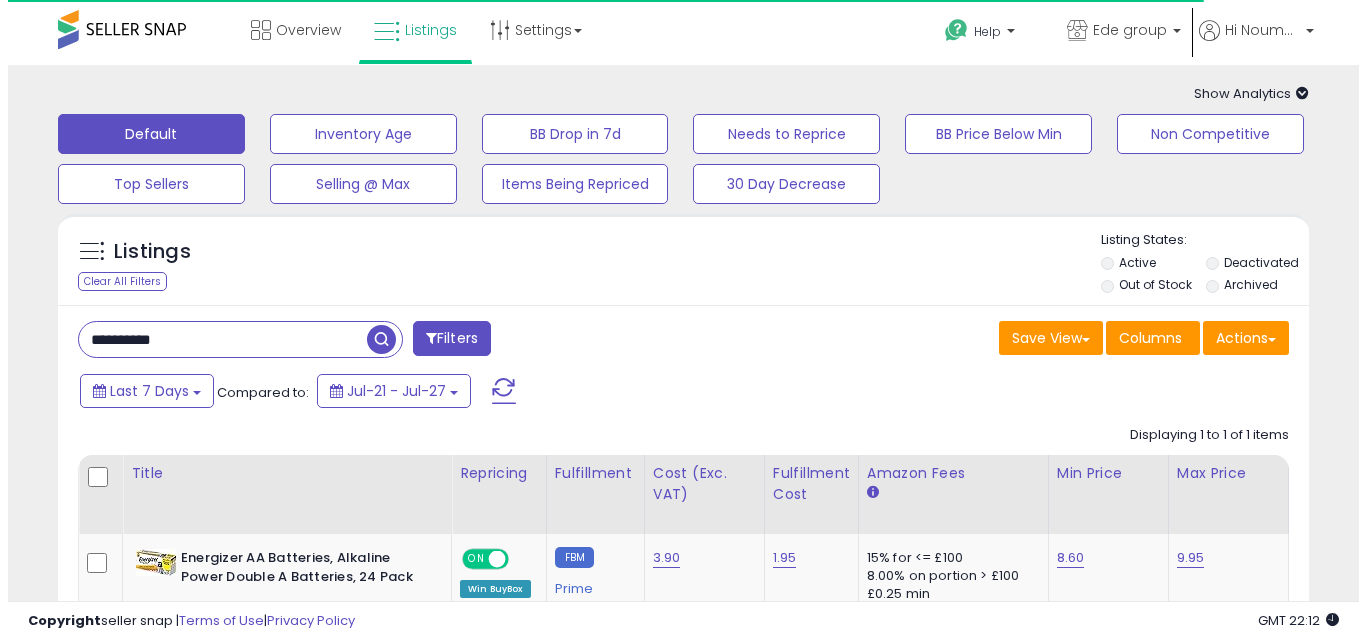 scroll, scrollTop: 254, scrollLeft: 0, axis: vertical 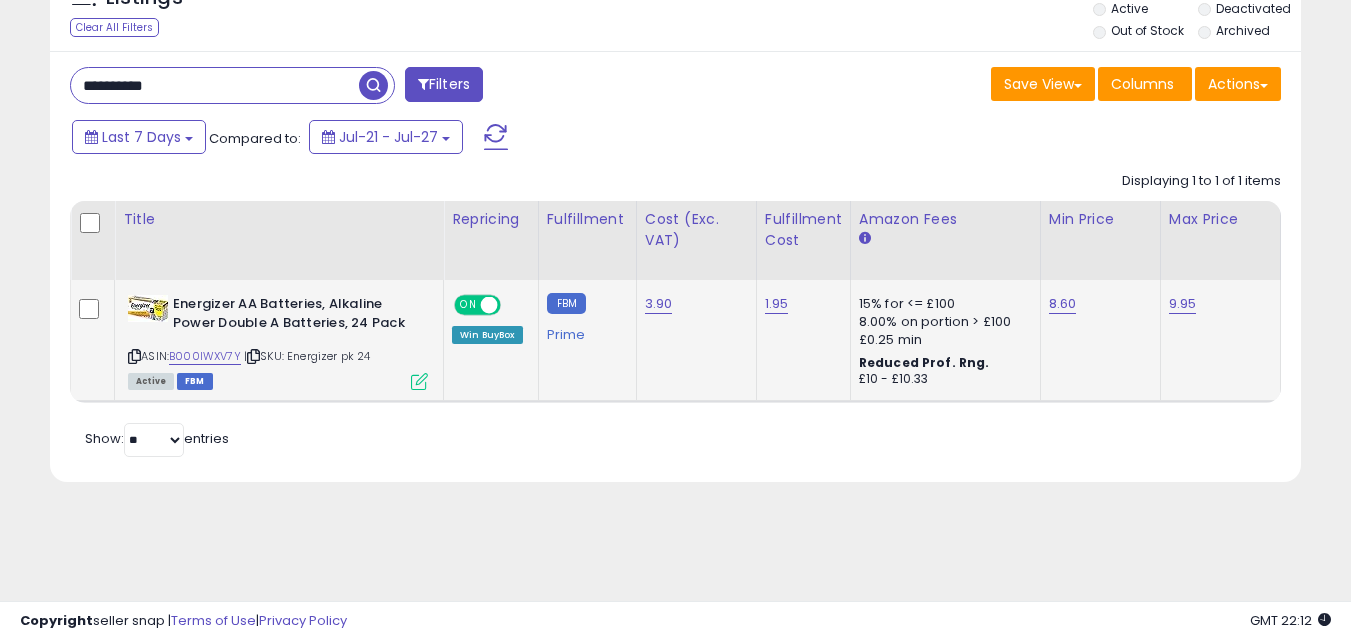 click at bounding box center [419, 381] 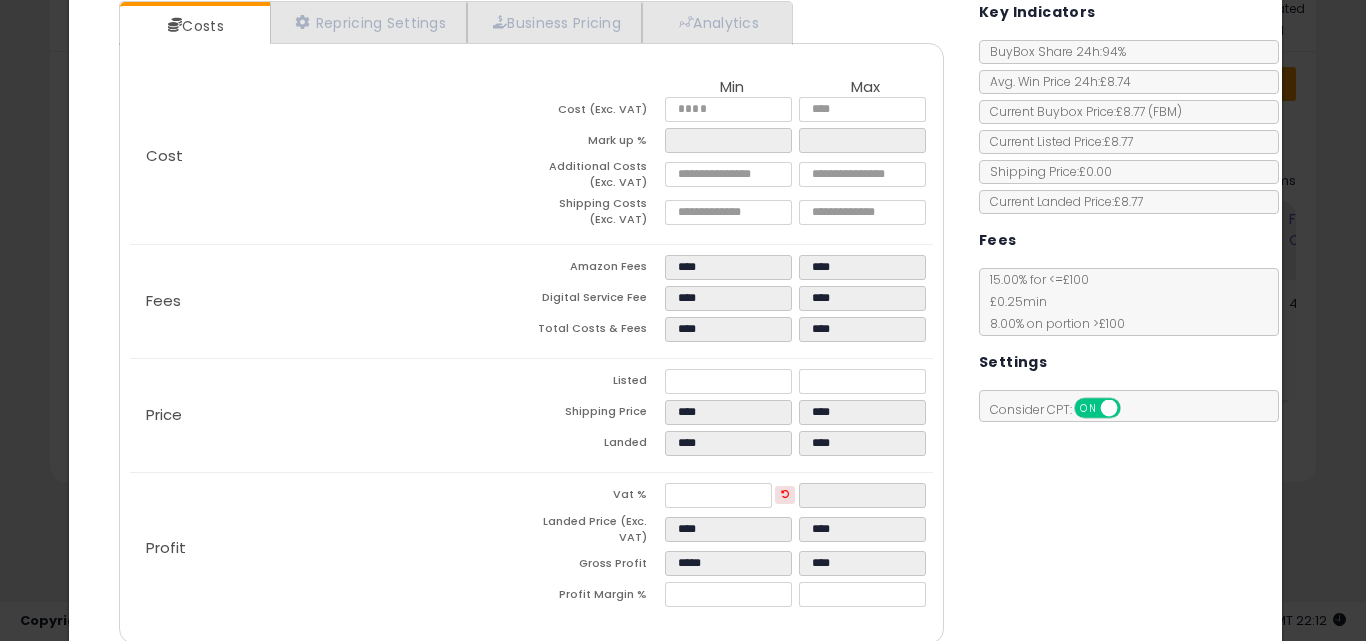 scroll, scrollTop: 227, scrollLeft: 0, axis: vertical 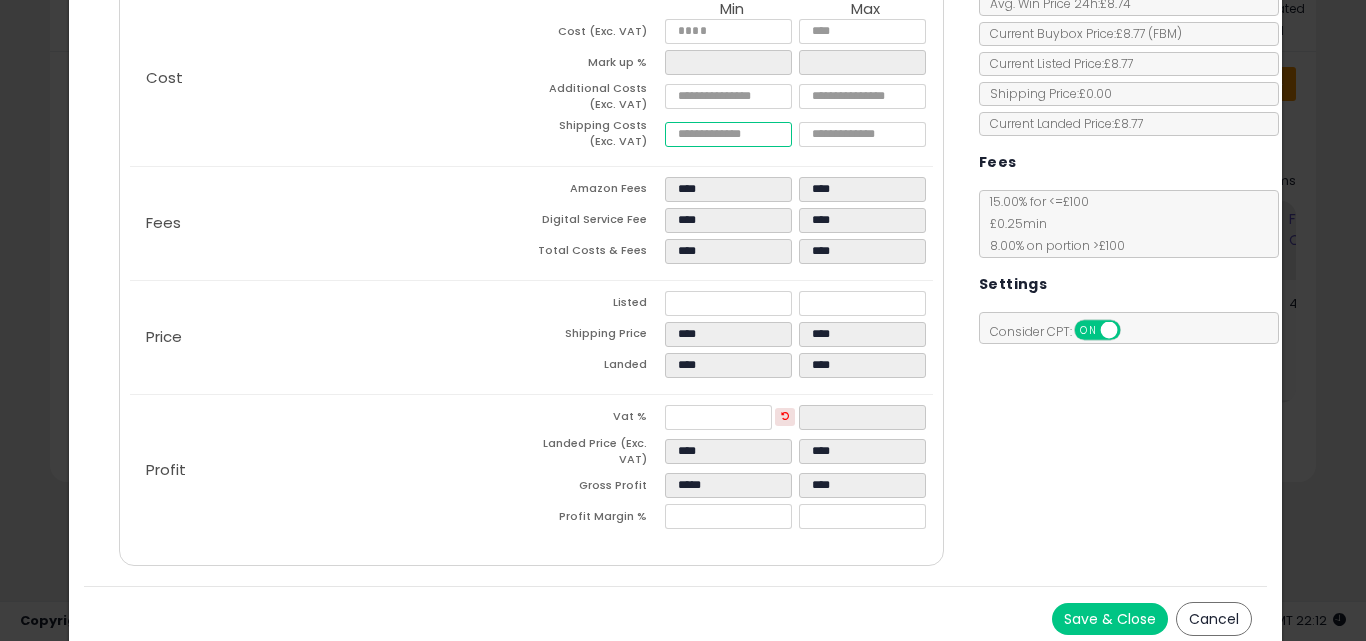 click on "****" at bounding box center (728, 134) 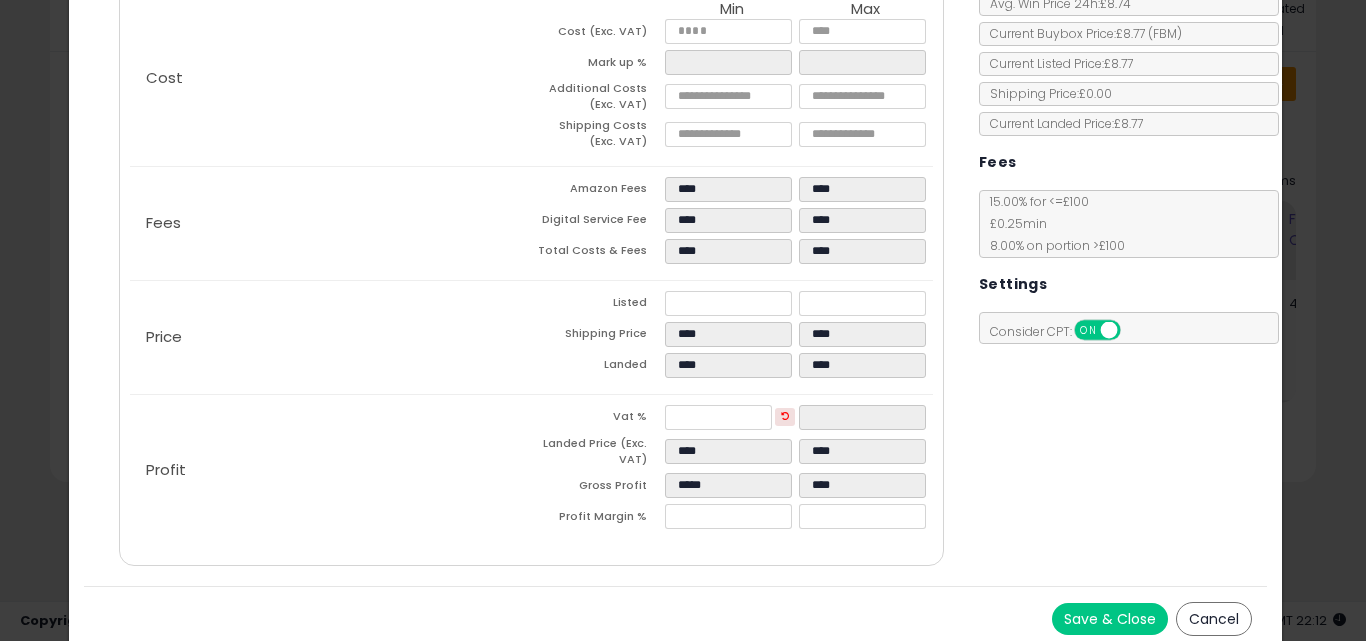 type on "******" 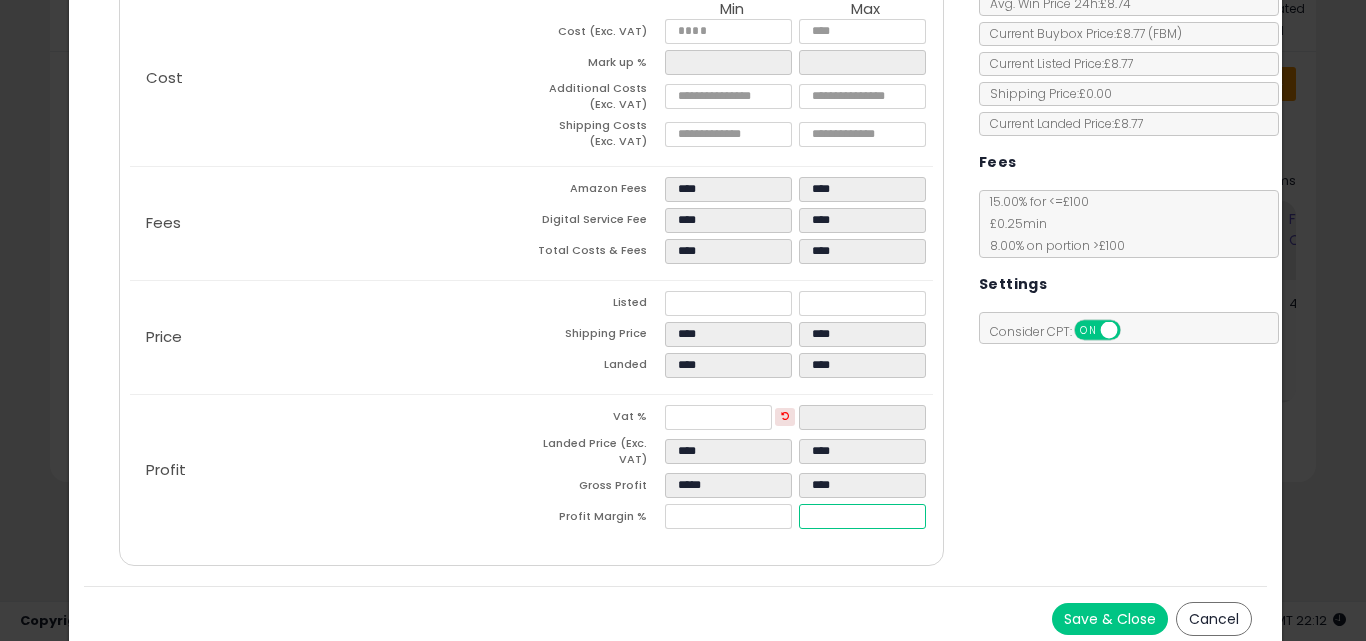click on "****" at bounding box center (862, 516) 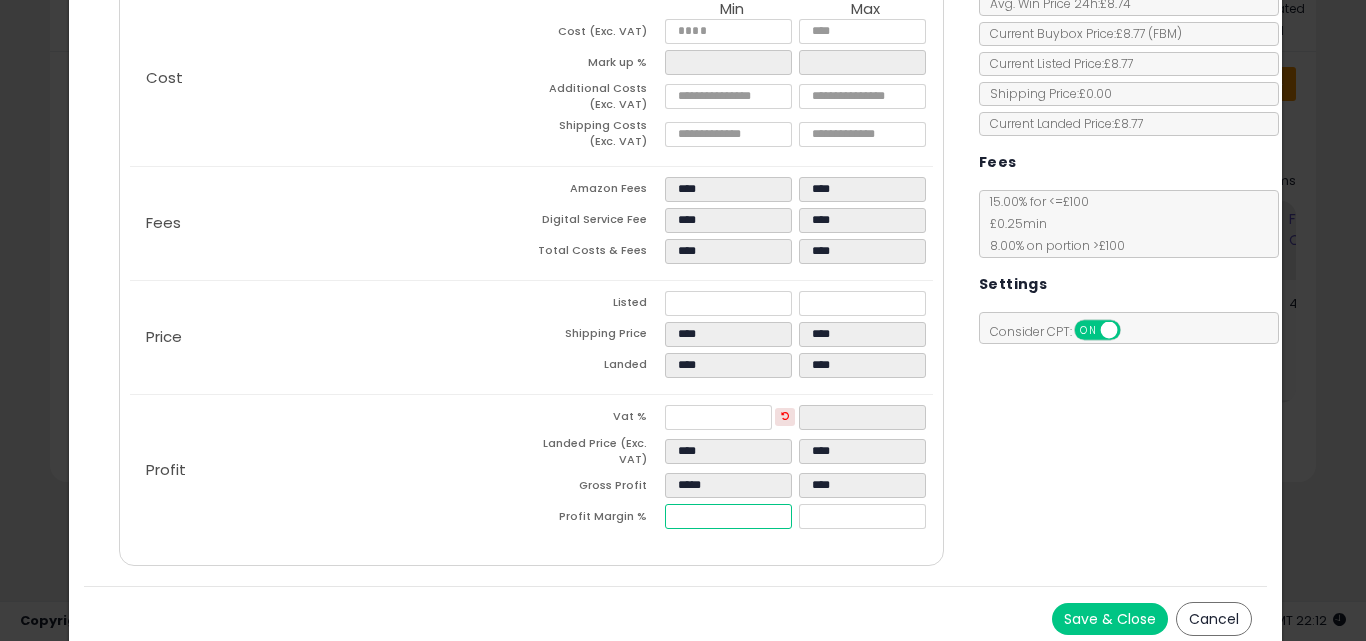 click on "*****" at bounding box center [728, 516] 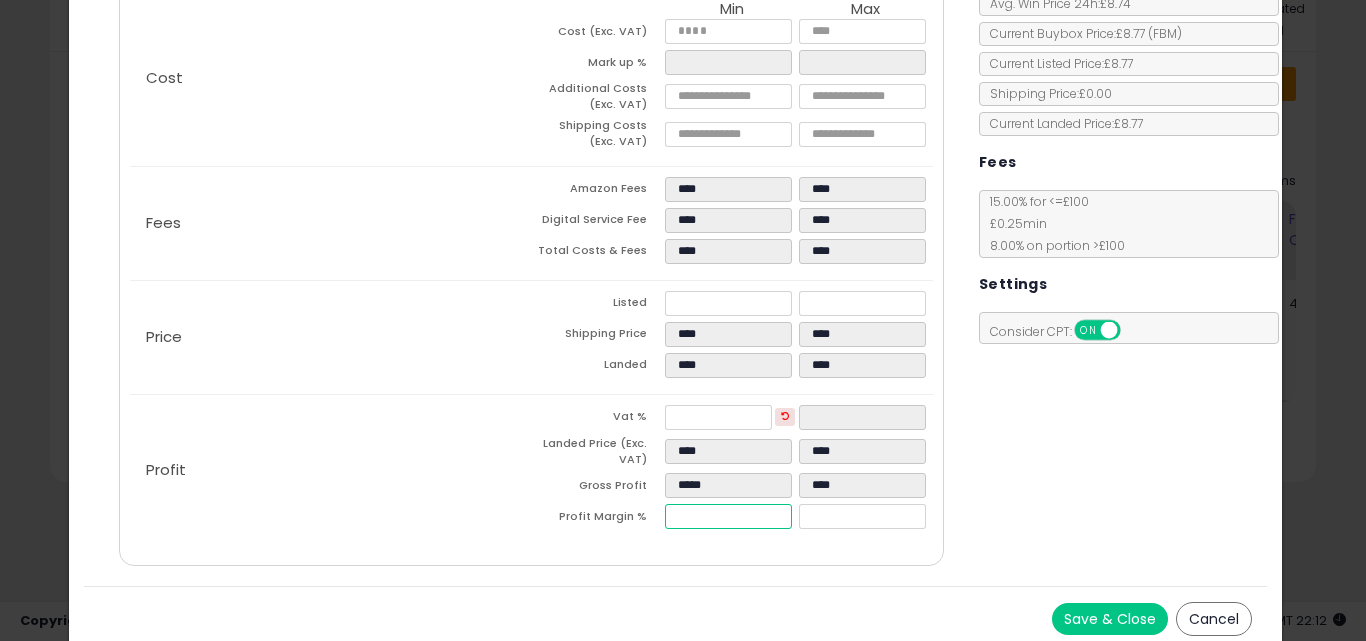 type on "**" 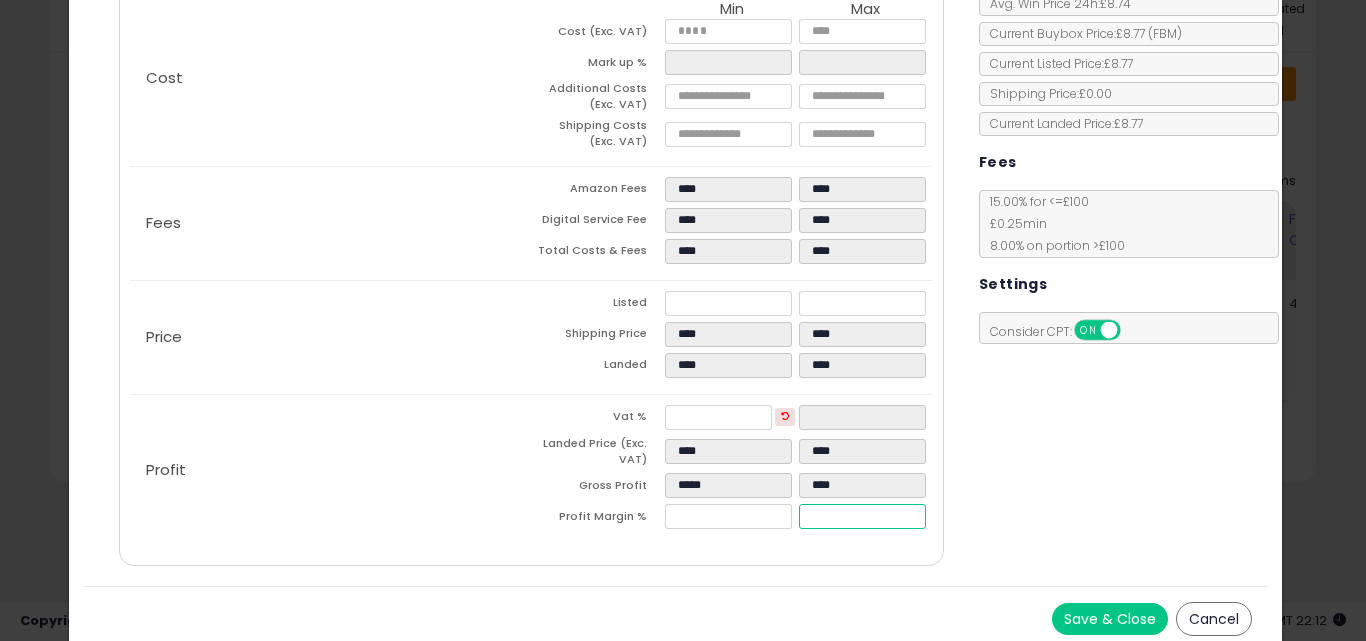 type on "*****" 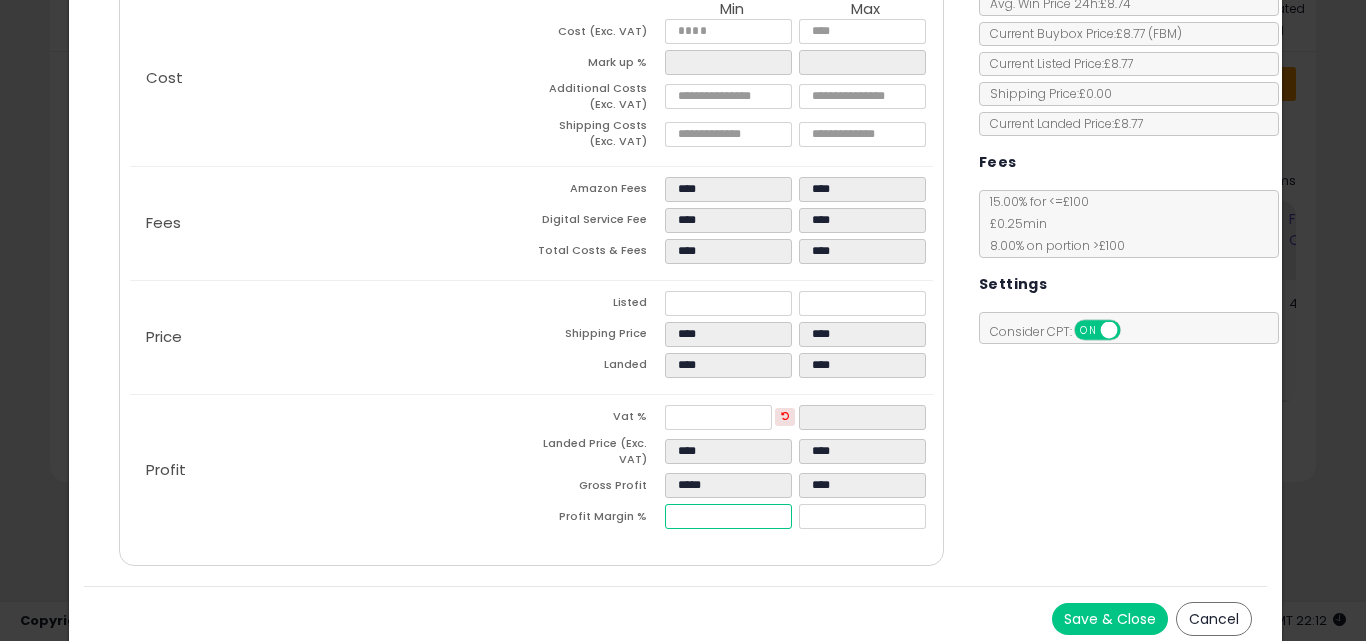 click on "*****" at bounding box center [728, 516] 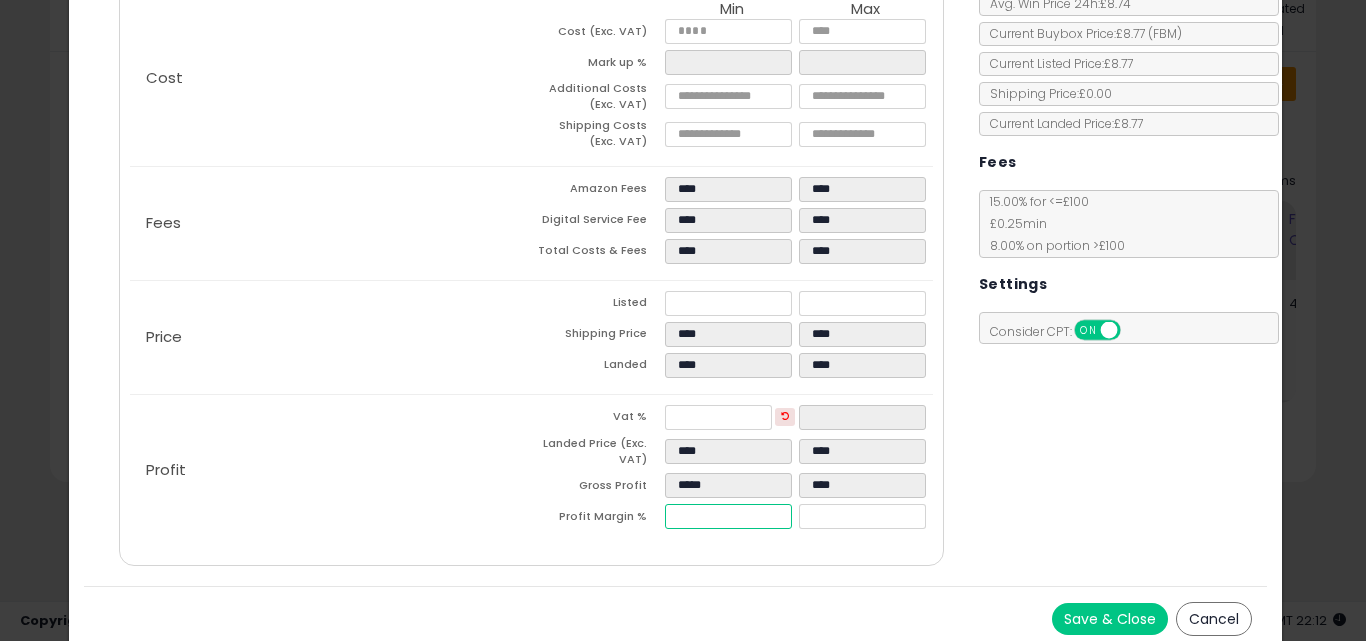 type on "*" 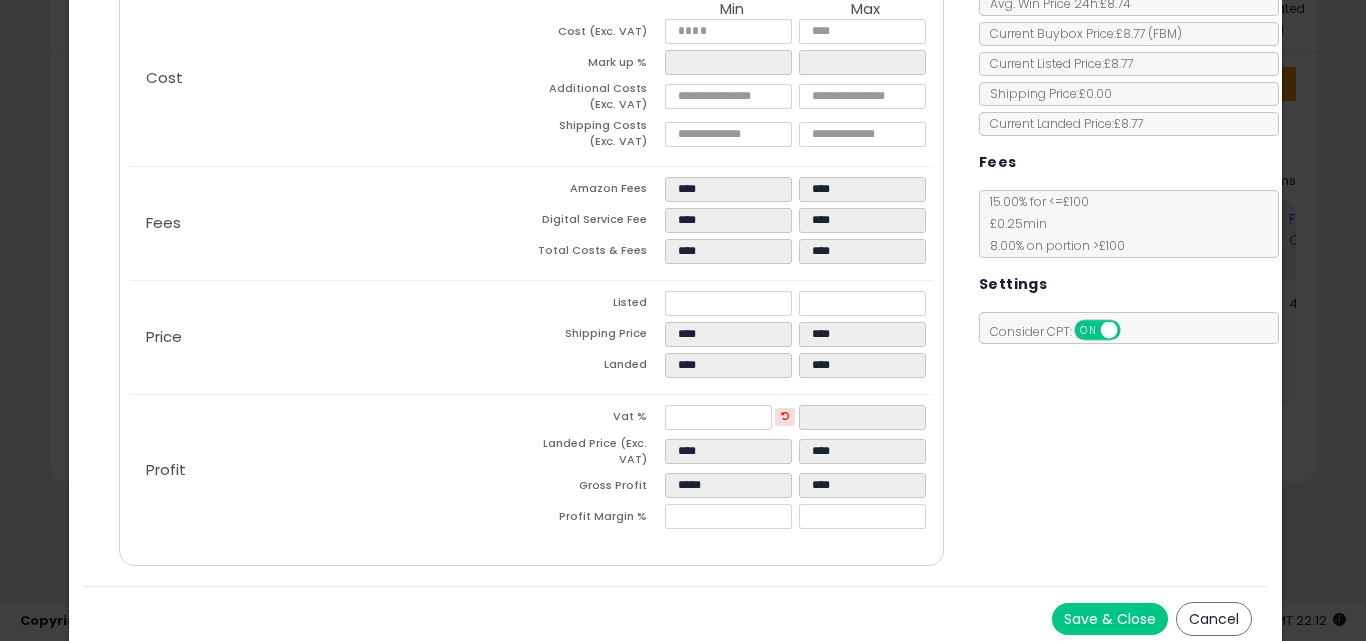 type on "*****" 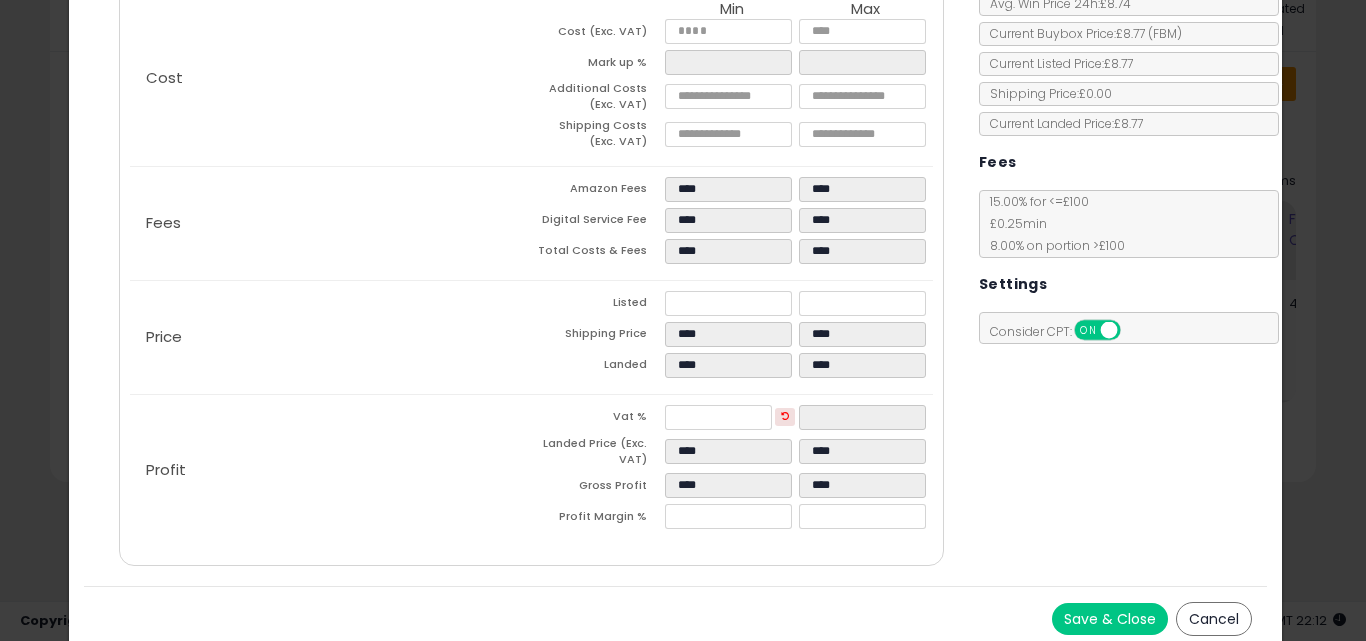 click on "Costs
Repricing Settings
Business Pricing
Analytics
Cost" at bounding box center (531, 247) 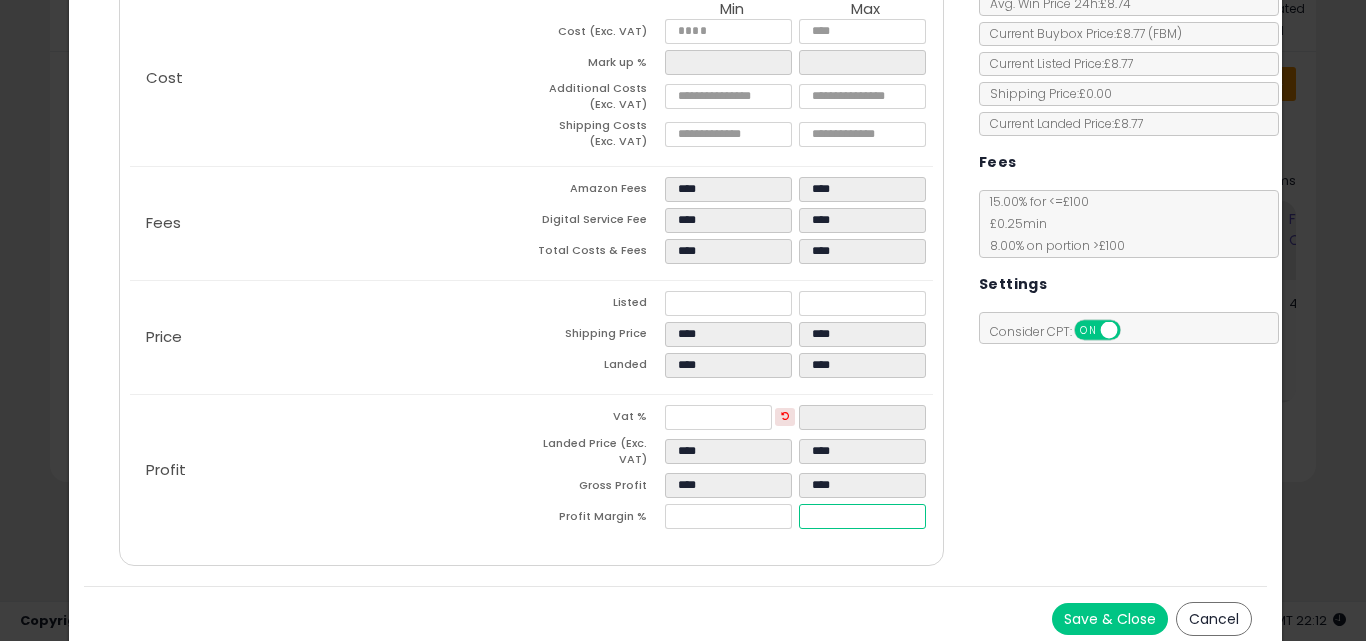 click on "****" at bounding box center (862, 516) 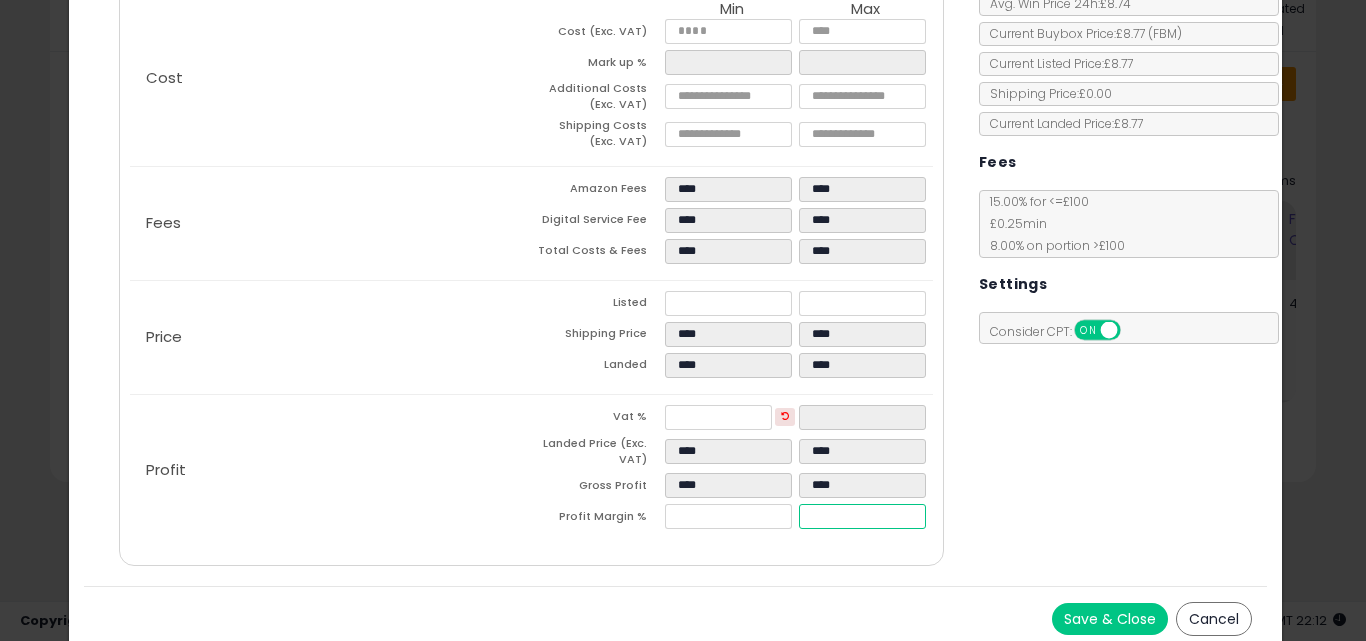 type on "**" 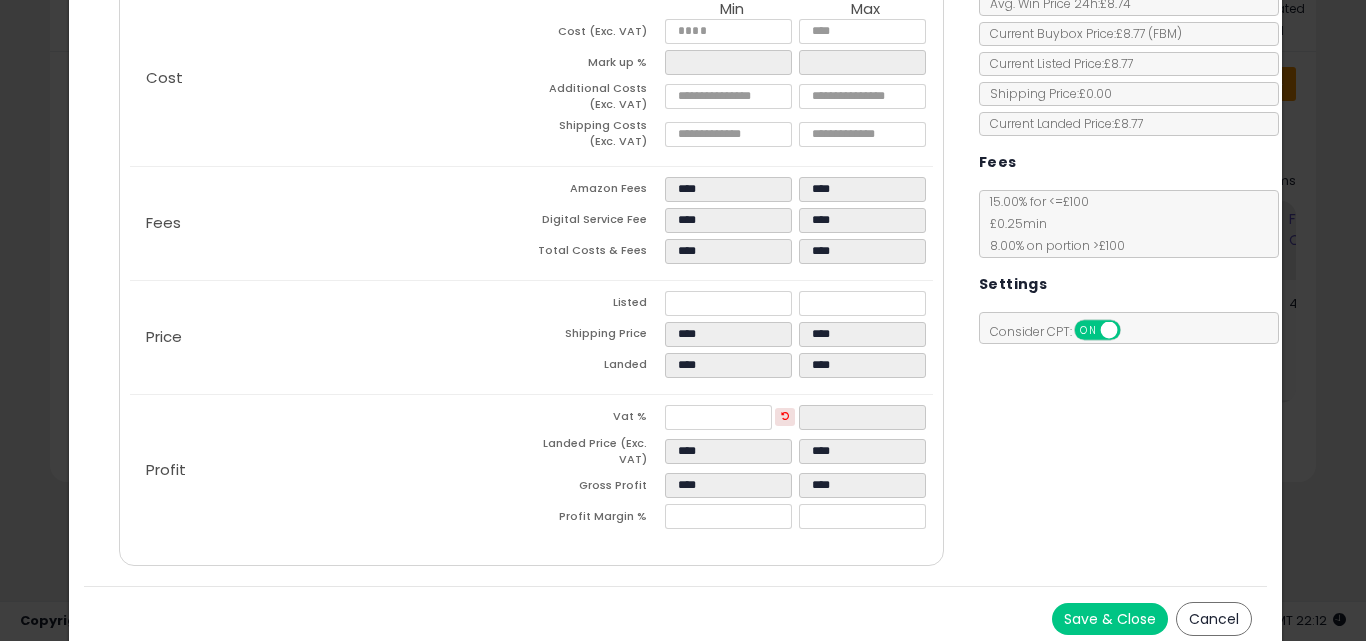 type on "*****" 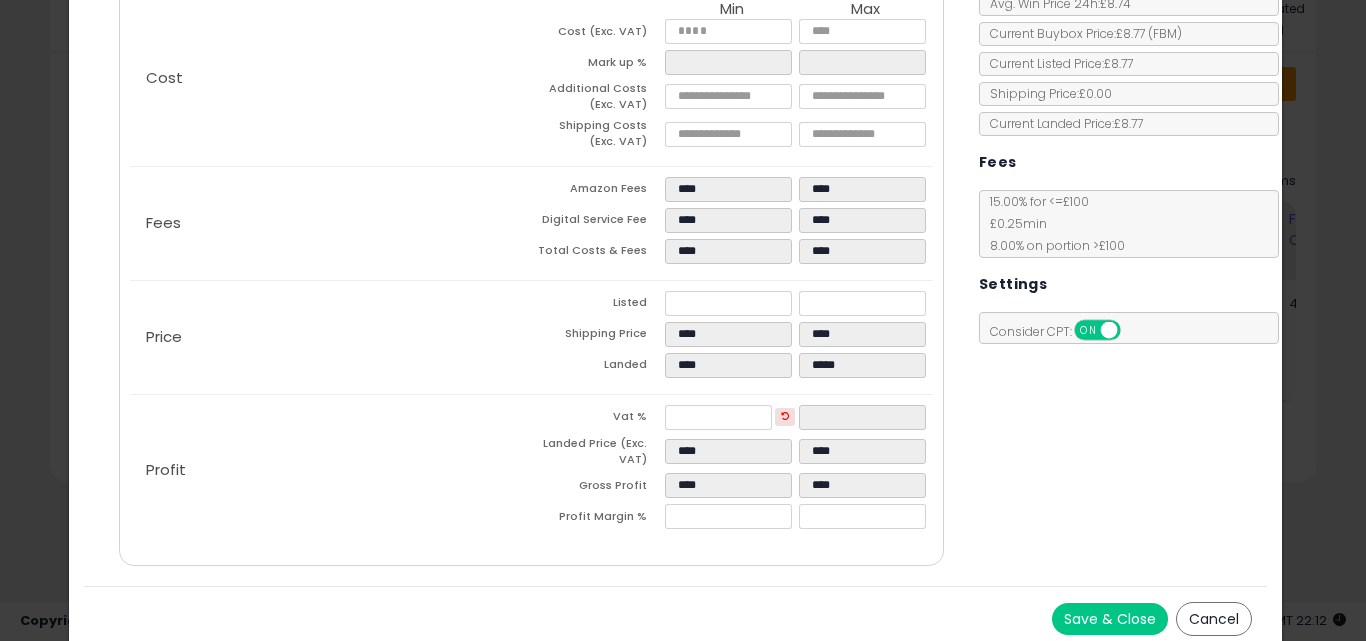 click on "Save & Close
Cancel" at bounding box center (676, 618) 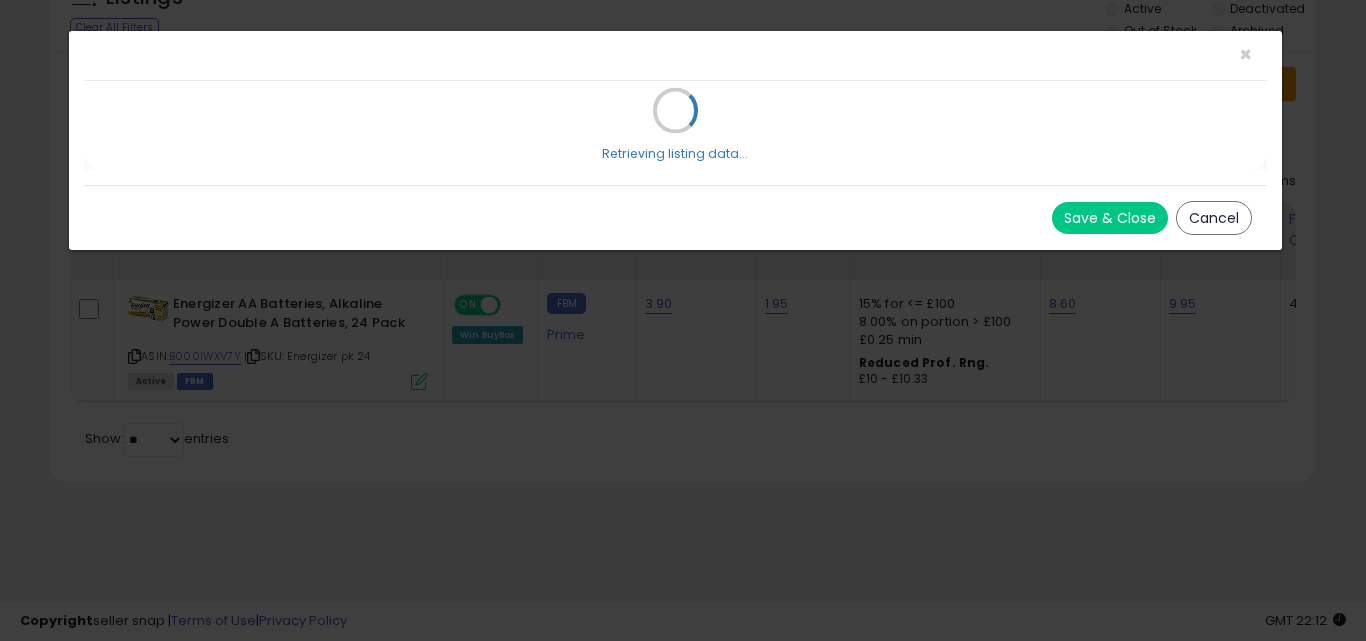 scroll, scrollTop: 0, scrollLeft: 0, axis: both 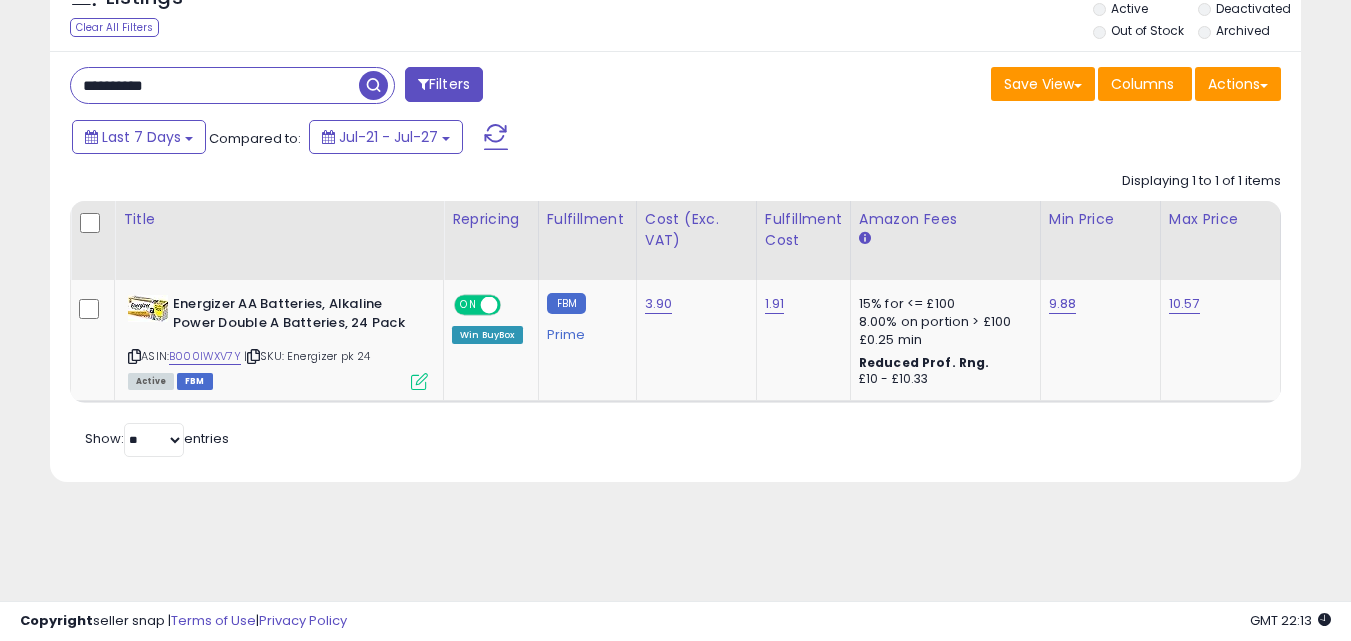 click on "**********" at bounding box center [215, 85] 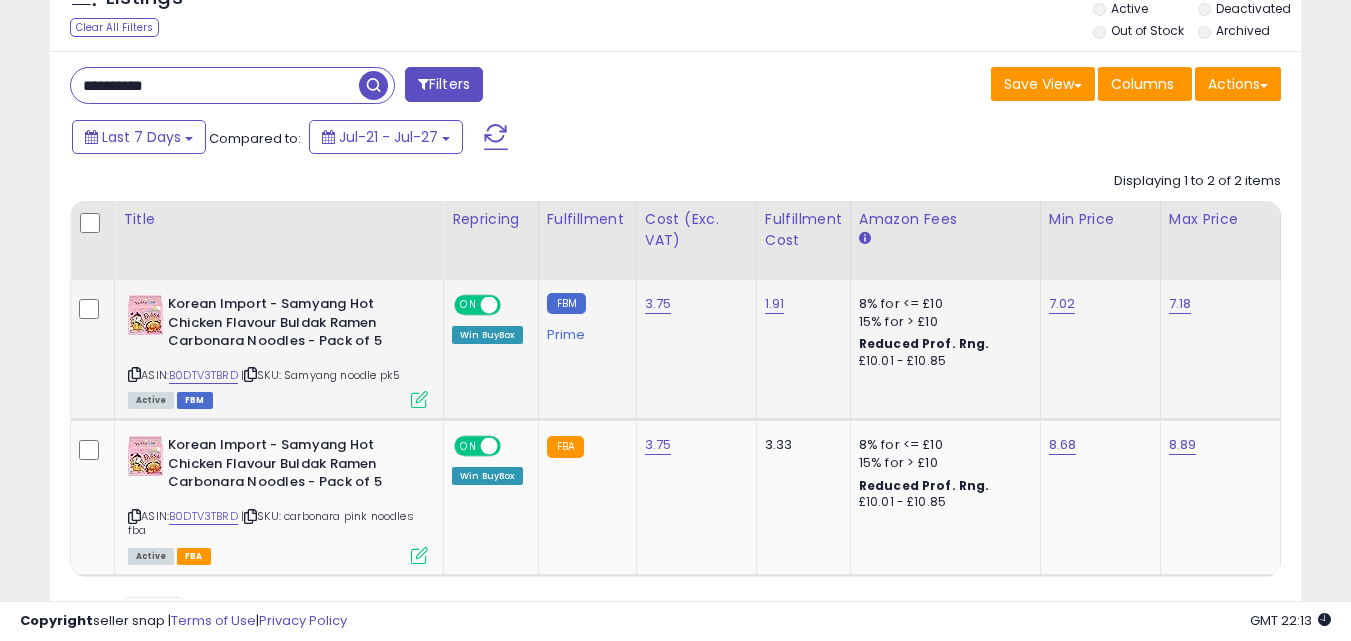 click at bounding box center (419, 399) 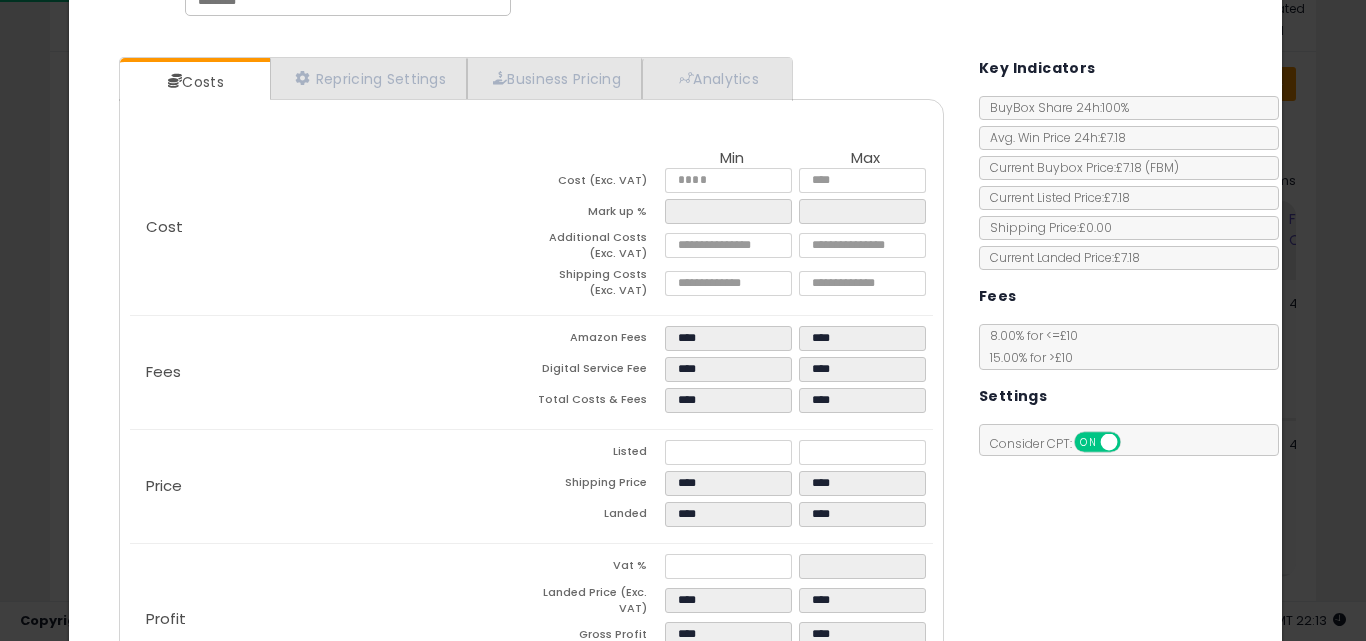 scroll, scrollTop: 187, scrollLeft: 0, axis: vertical 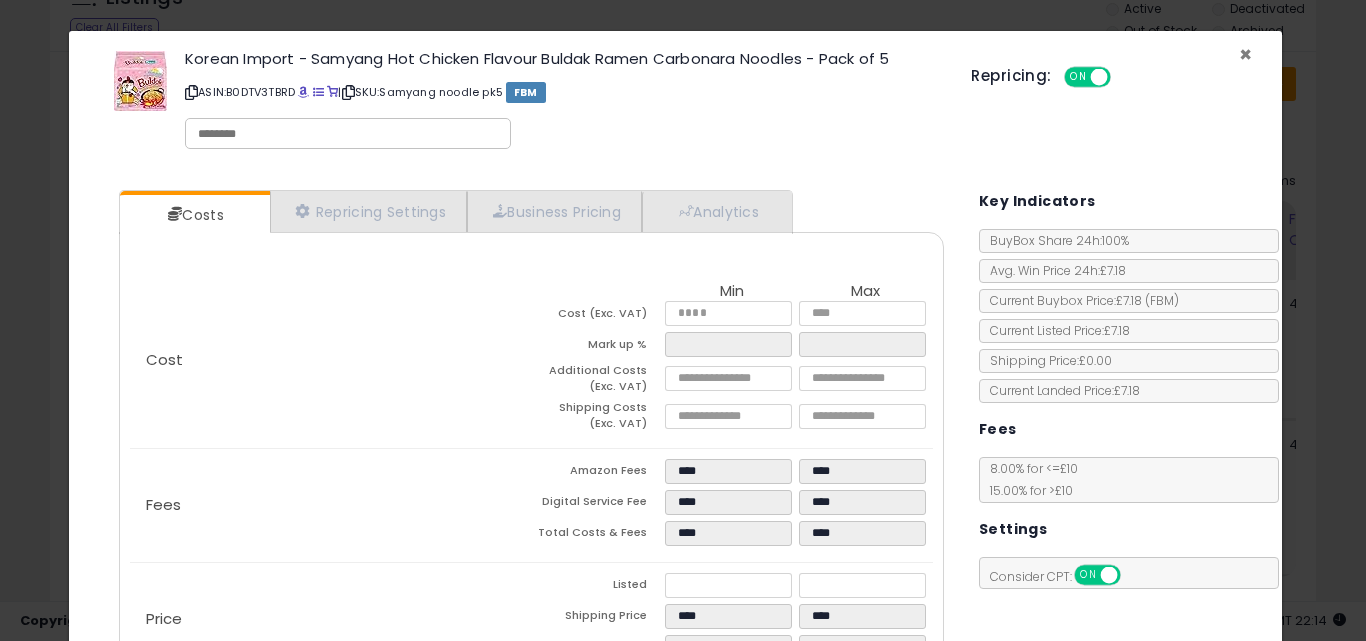 click on "×" at bounding box center [1245, 54] 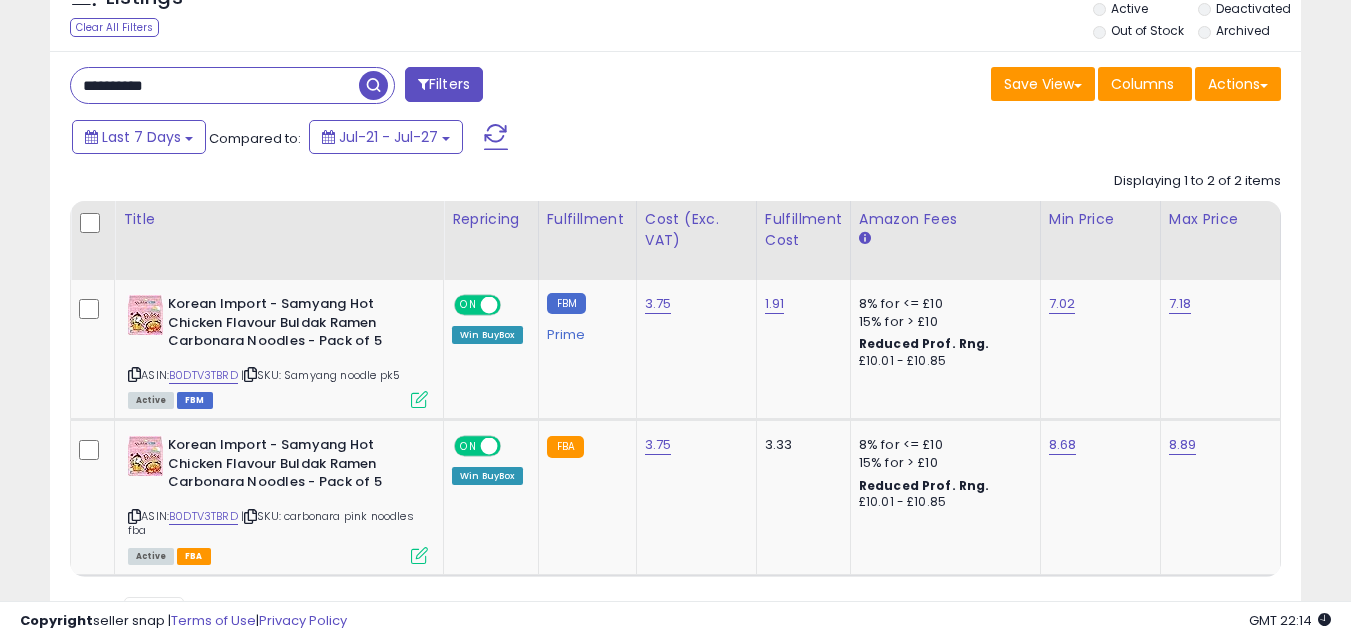 scroll, scrollTop: 0, scrollLeft: 0, axis: both 